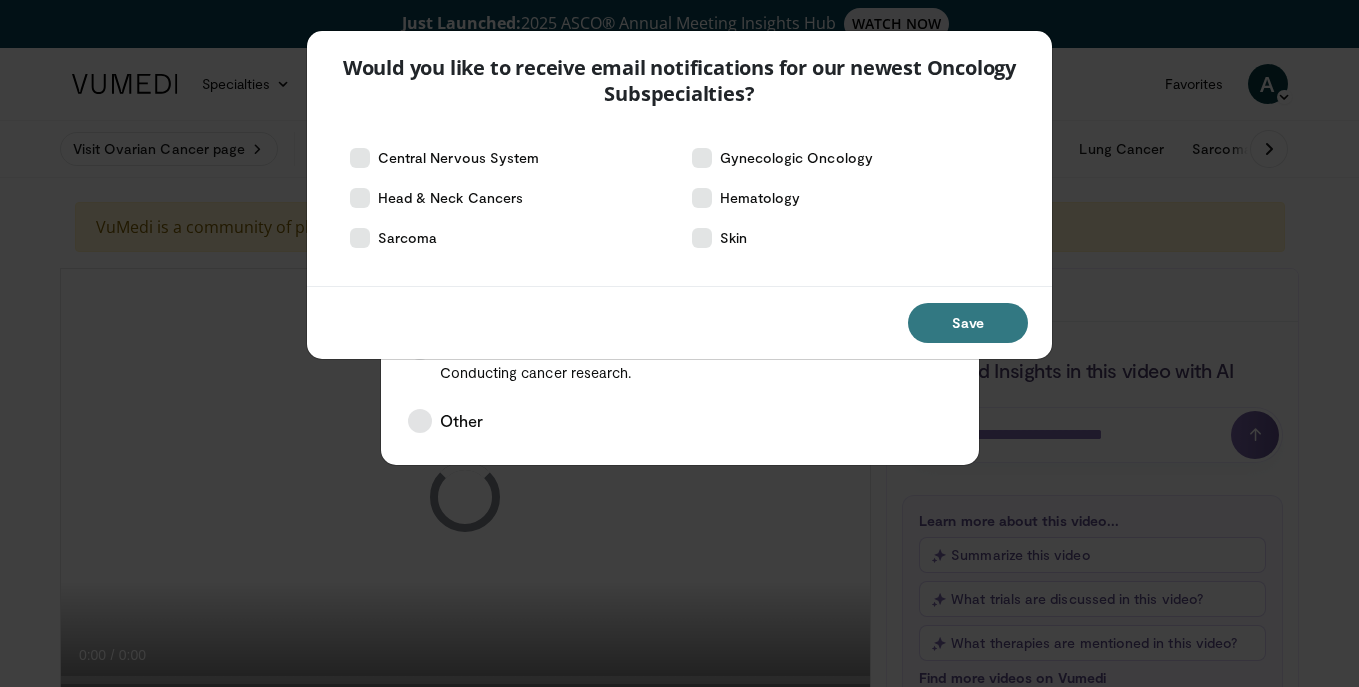 scroll, scrollTop: 0, scrollLeft: 0, axis: both 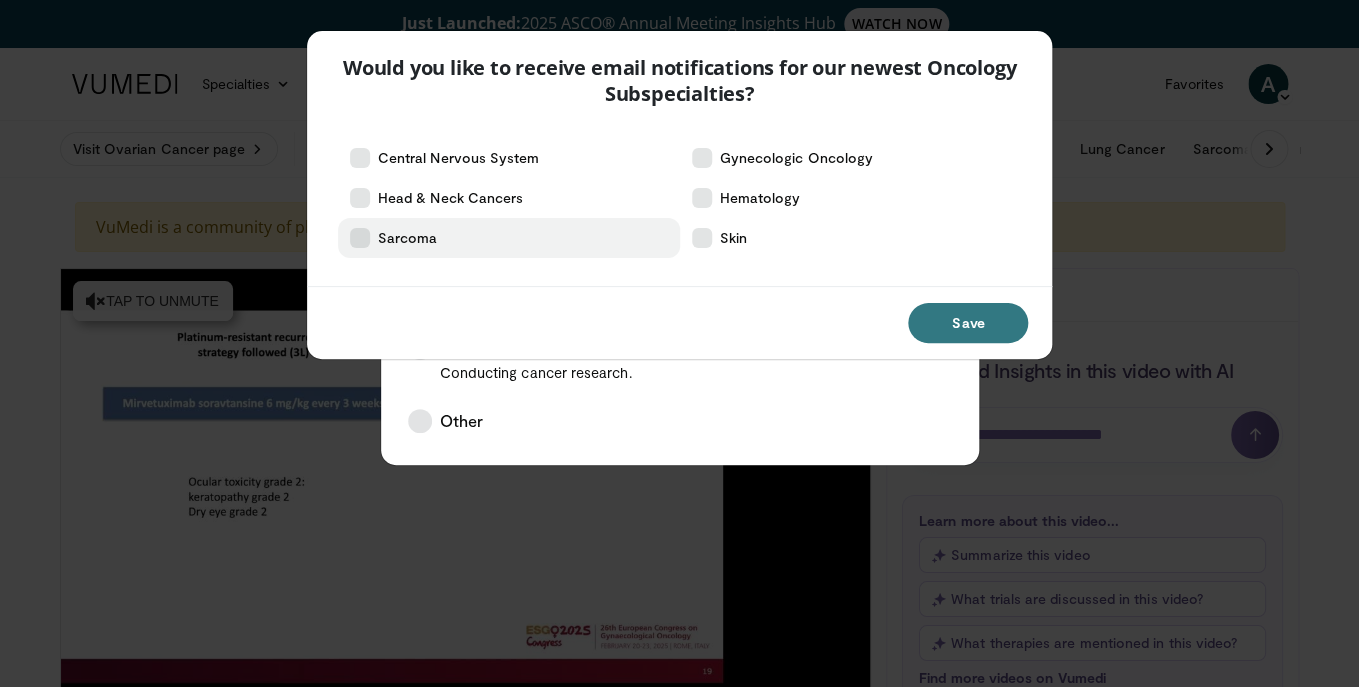 click at bounding box center (360, 238) 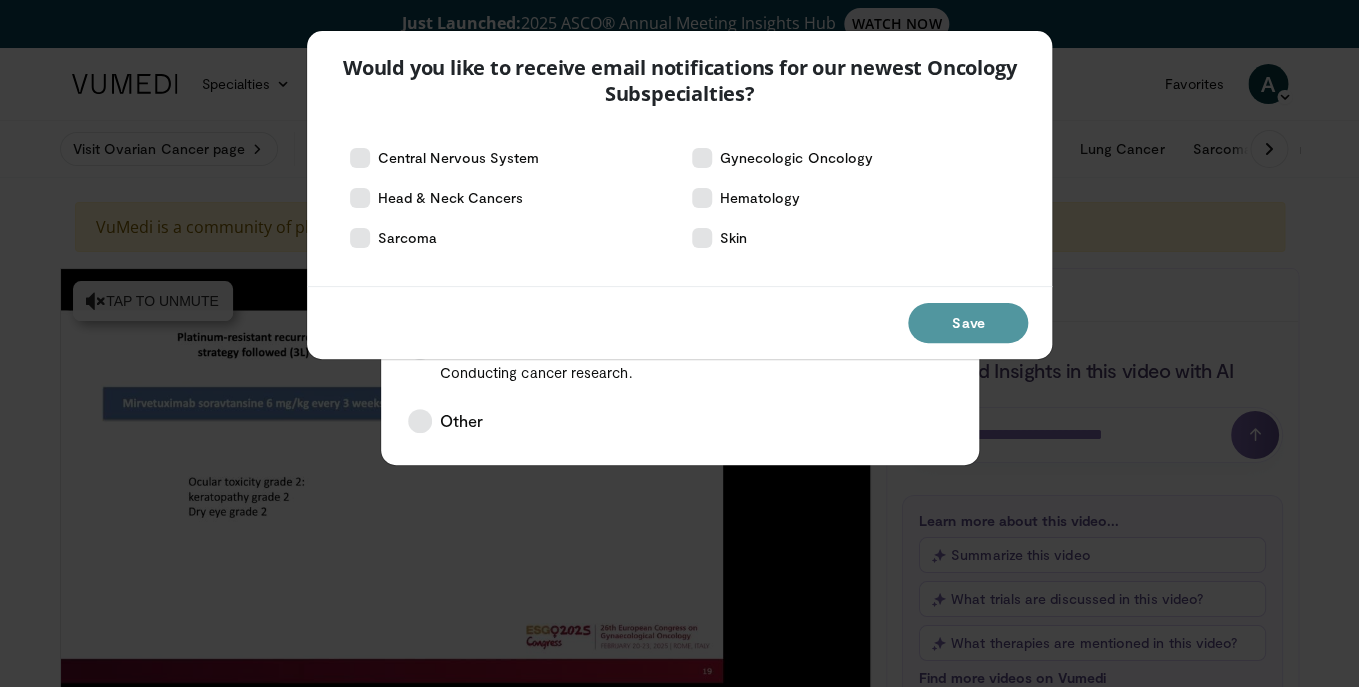 click on "Save" at bounding box center (968, 323) 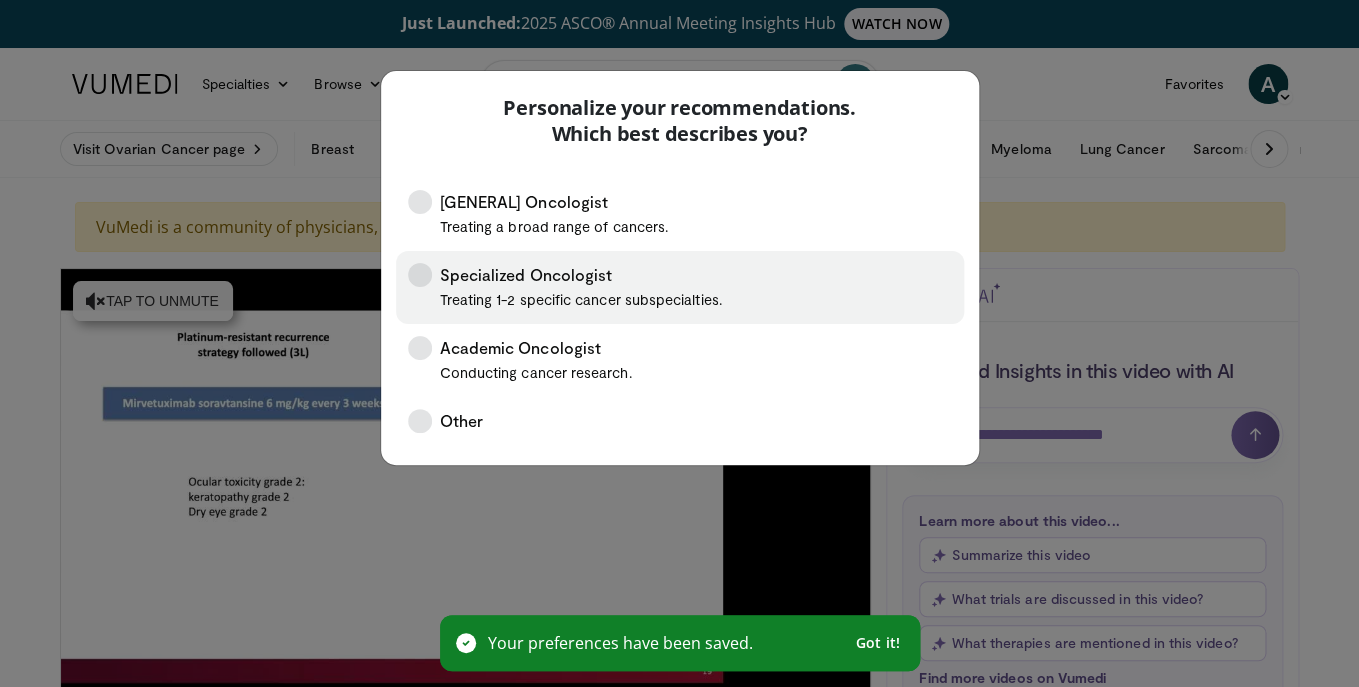 click at bounding box center [420, 275] 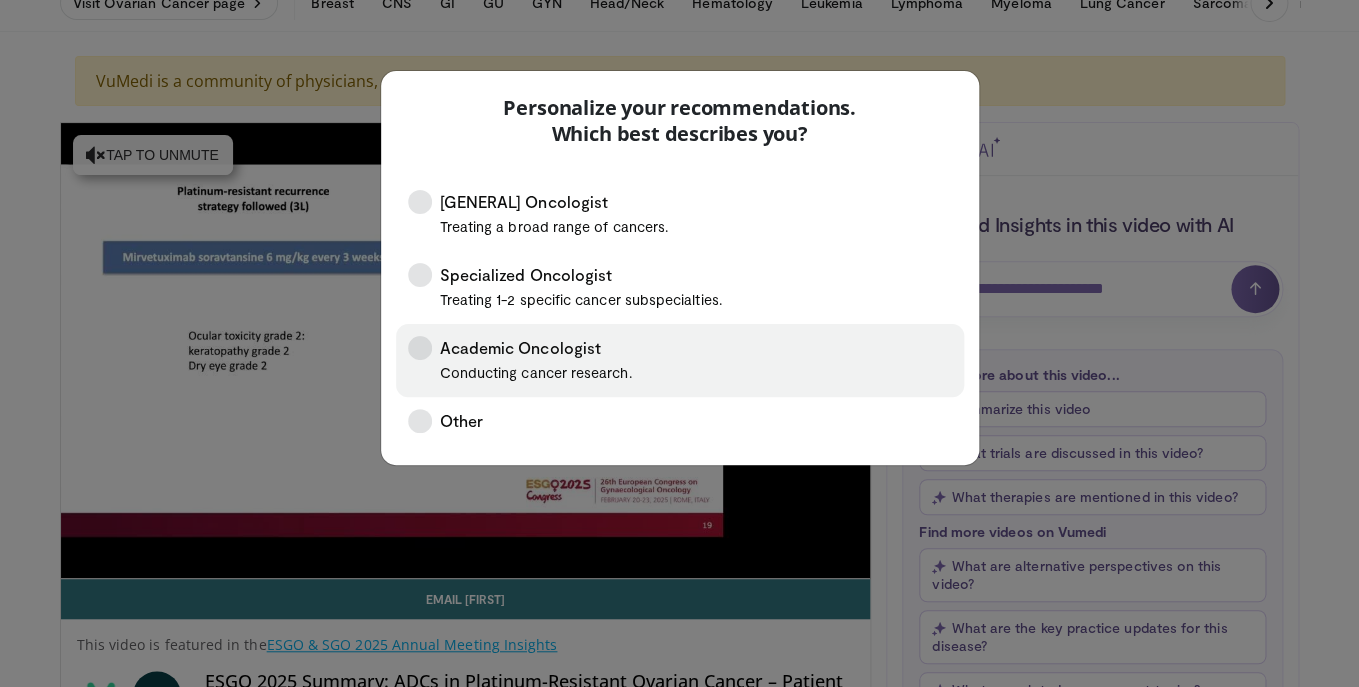 scroll, scrollTop: 147, scrollLeft: 0, axis: vertical 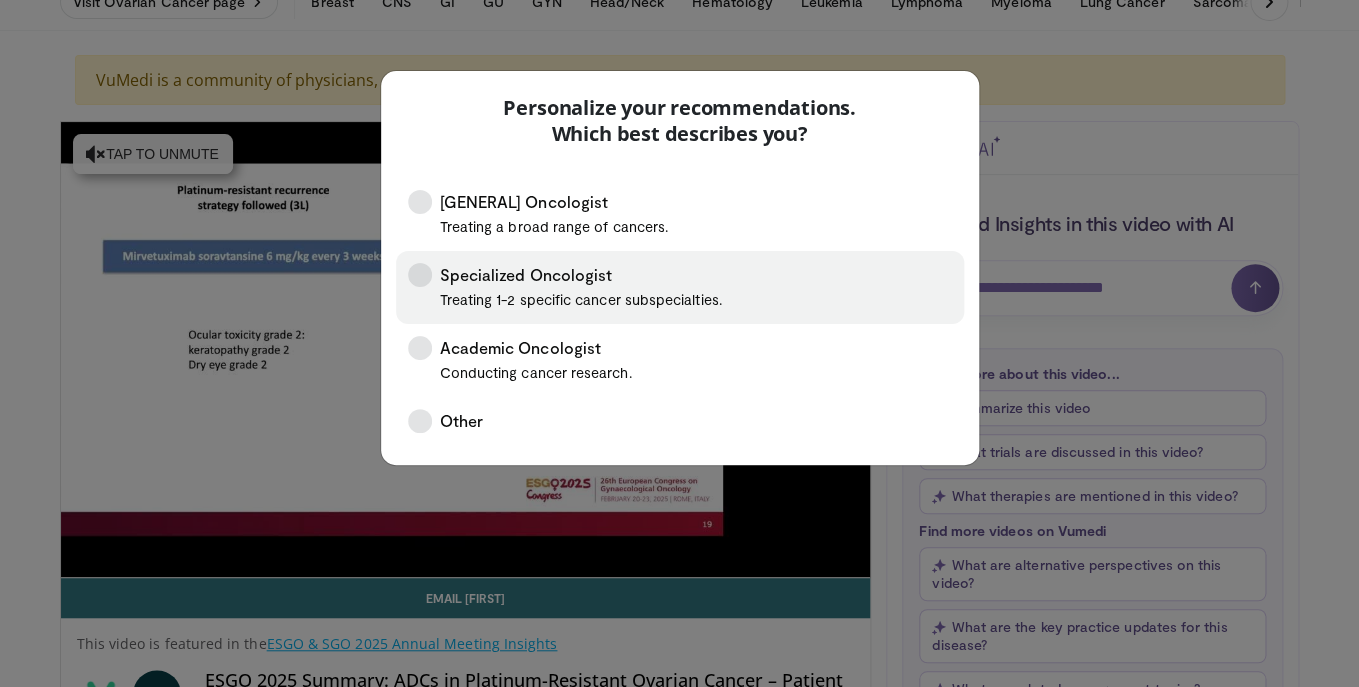 click on "Specialized Oncologist
Treating 1-2 specific cancer subspecialties." at bounding box center (680, 287) 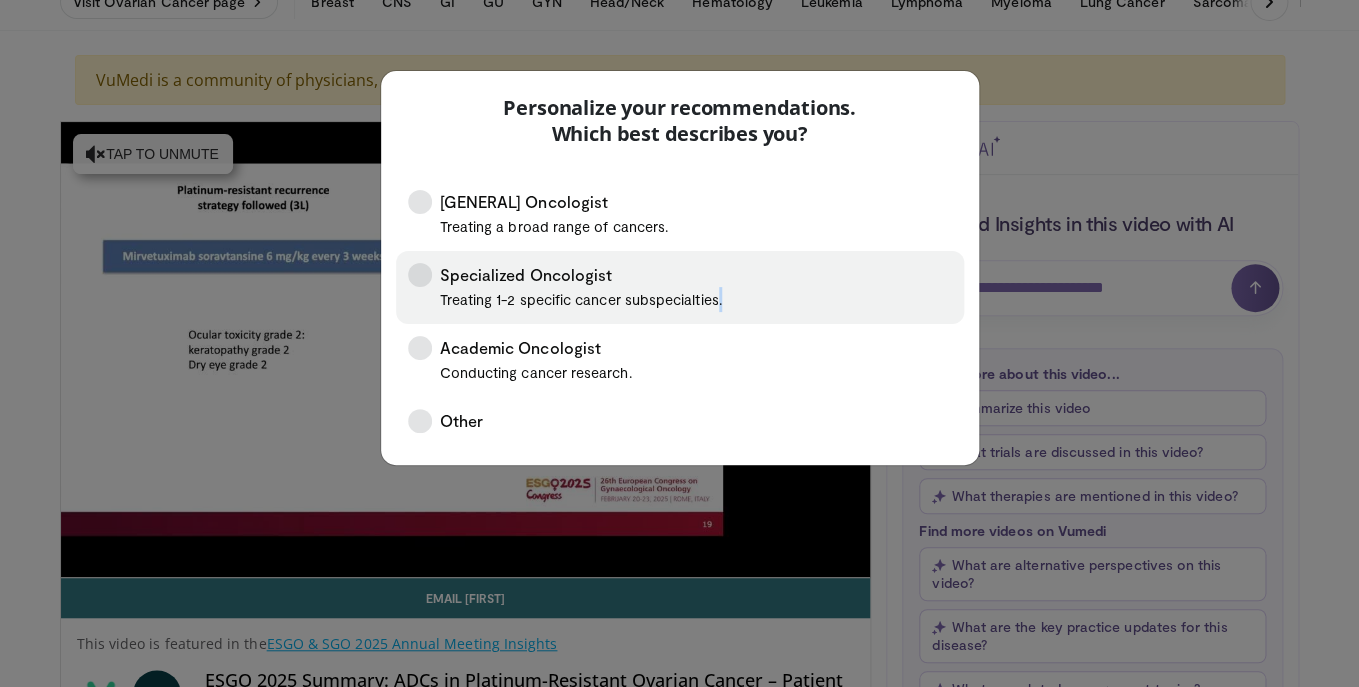 click on "Specialized Oncologist
Treating 1-2 specific cancer subspecialties." at bounding box center [680, 287] 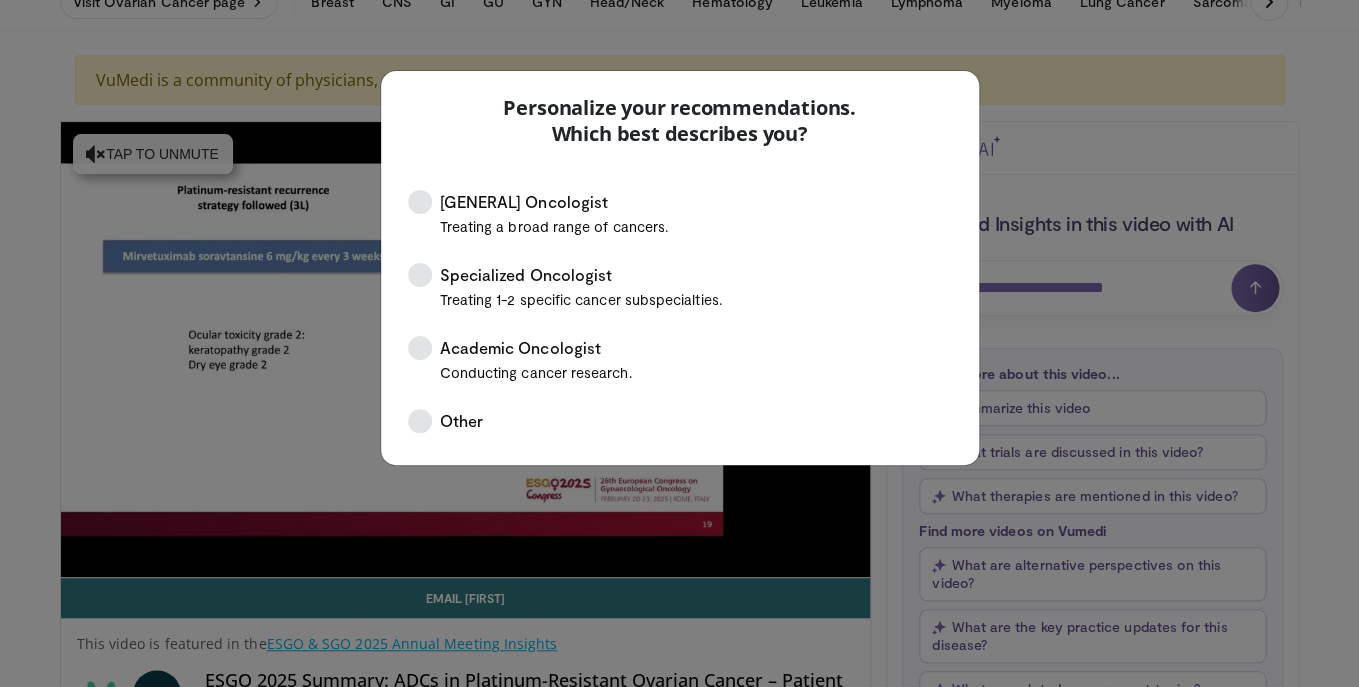 click on "Personalize your recommendations.   Which best describes you?
General Oncologist
Treating a broad range of cancers.
Specialized Oncologist
Treating 1-2 specific cancer subspecialties." at bounding box center (679, 343) 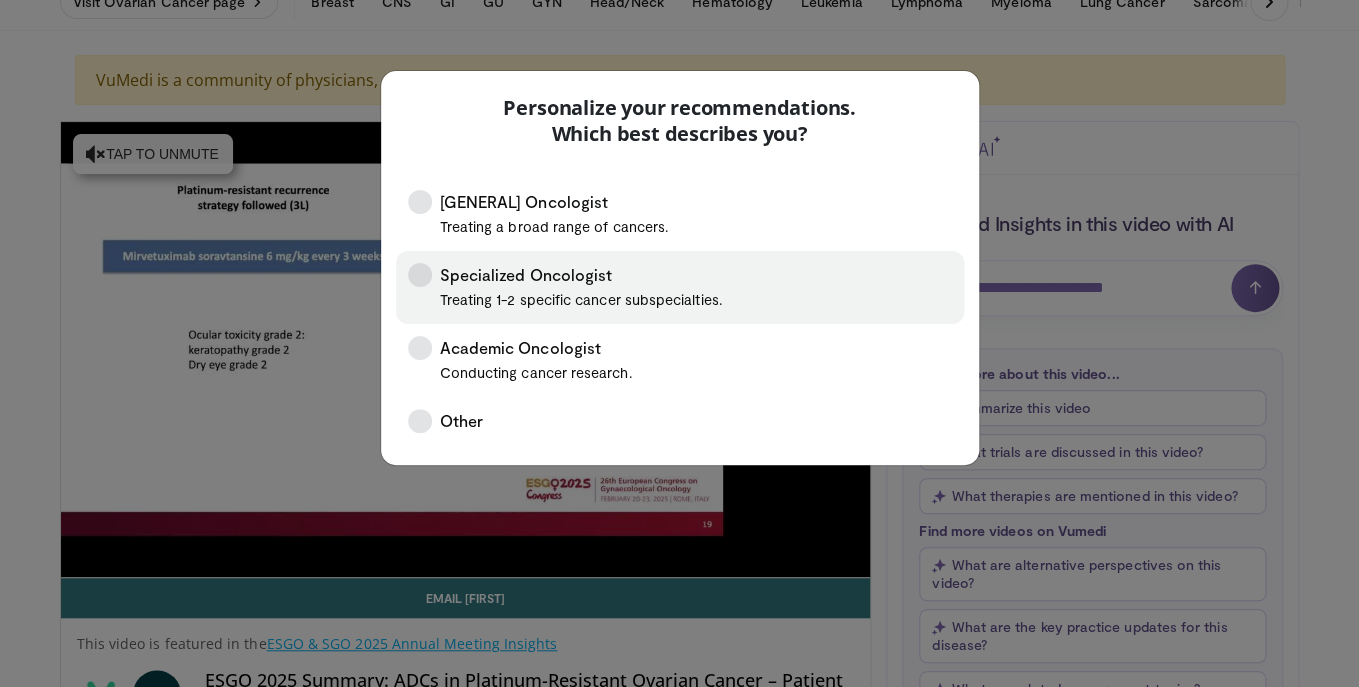 click at bounding box center (420, 275) 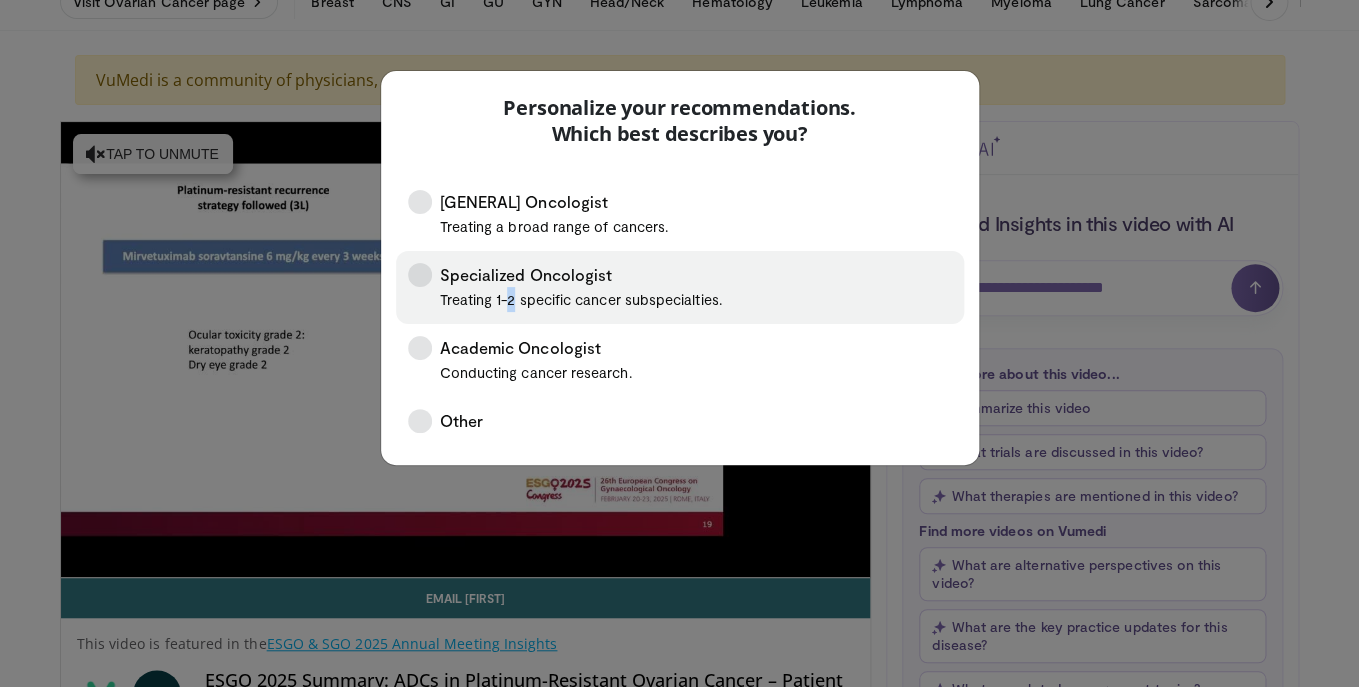 click on "Treating 1-2 specific cancer subspecialties." at bounding box center (581, 299) 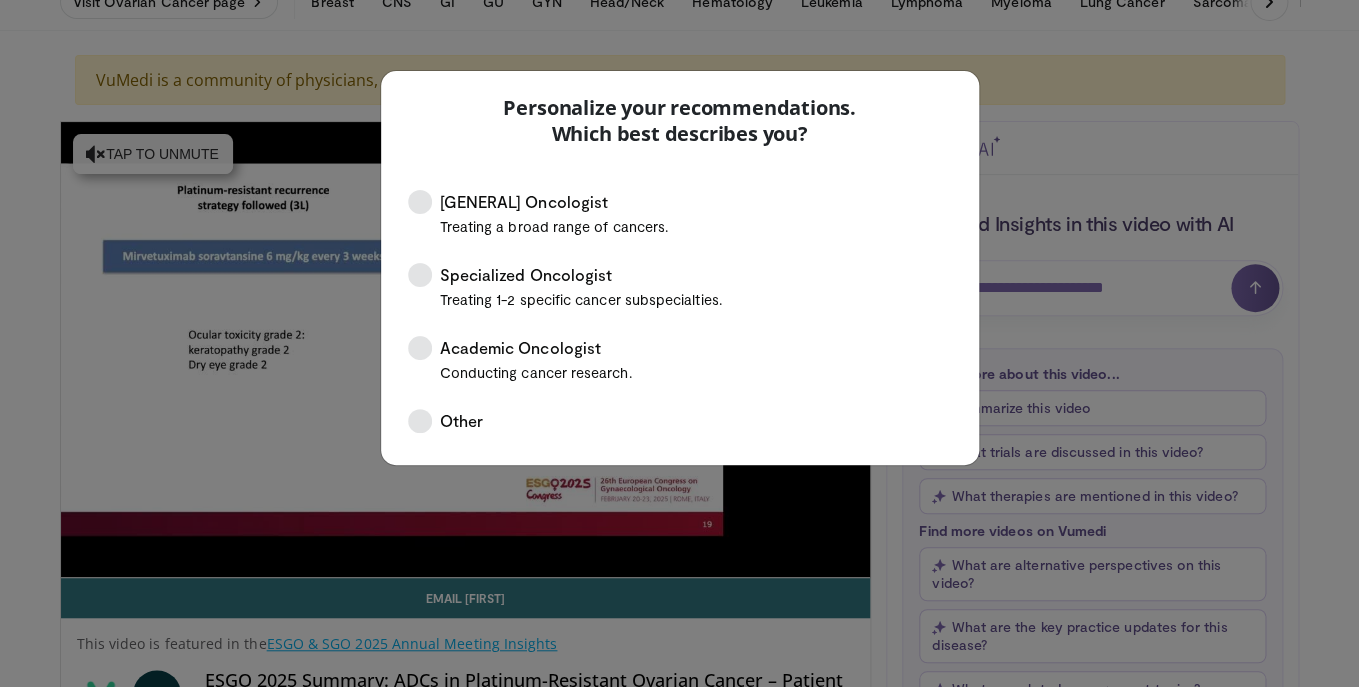 click on "Personalize your recommendations.   Which best describes you?
General Oncologist
Treating a broad range of cancers.
Specialized Oncologist
Treating 1-2 specific cancer subspecialties." at bounding box center (679, 343) 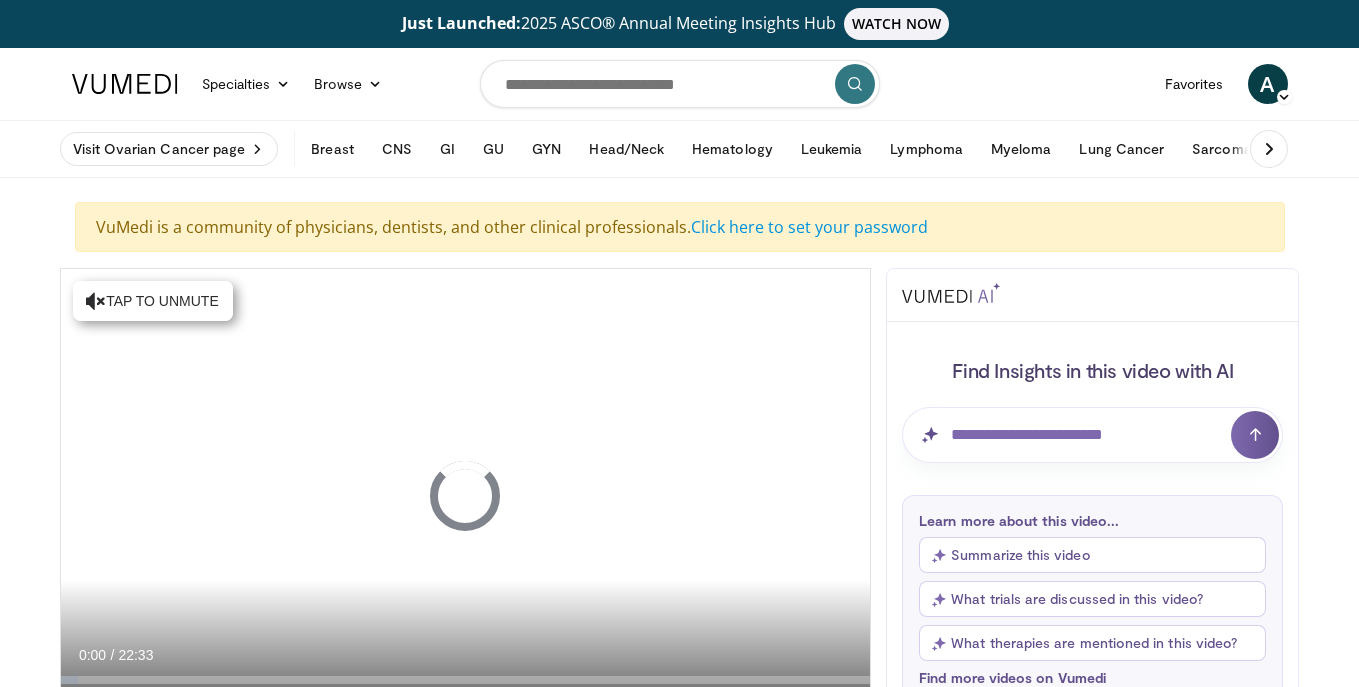 scroll, scrollTop: 0, scrollLeft: 0, axis: both 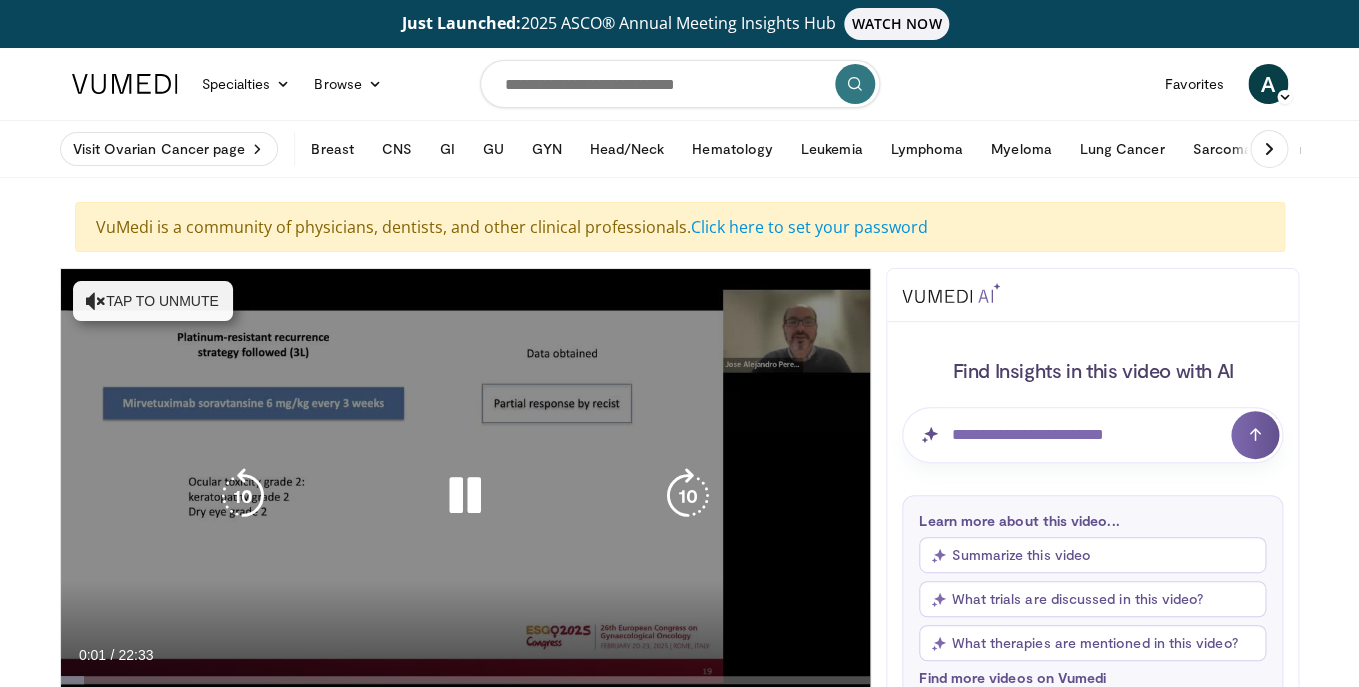 click at bounding box center [96, 301] 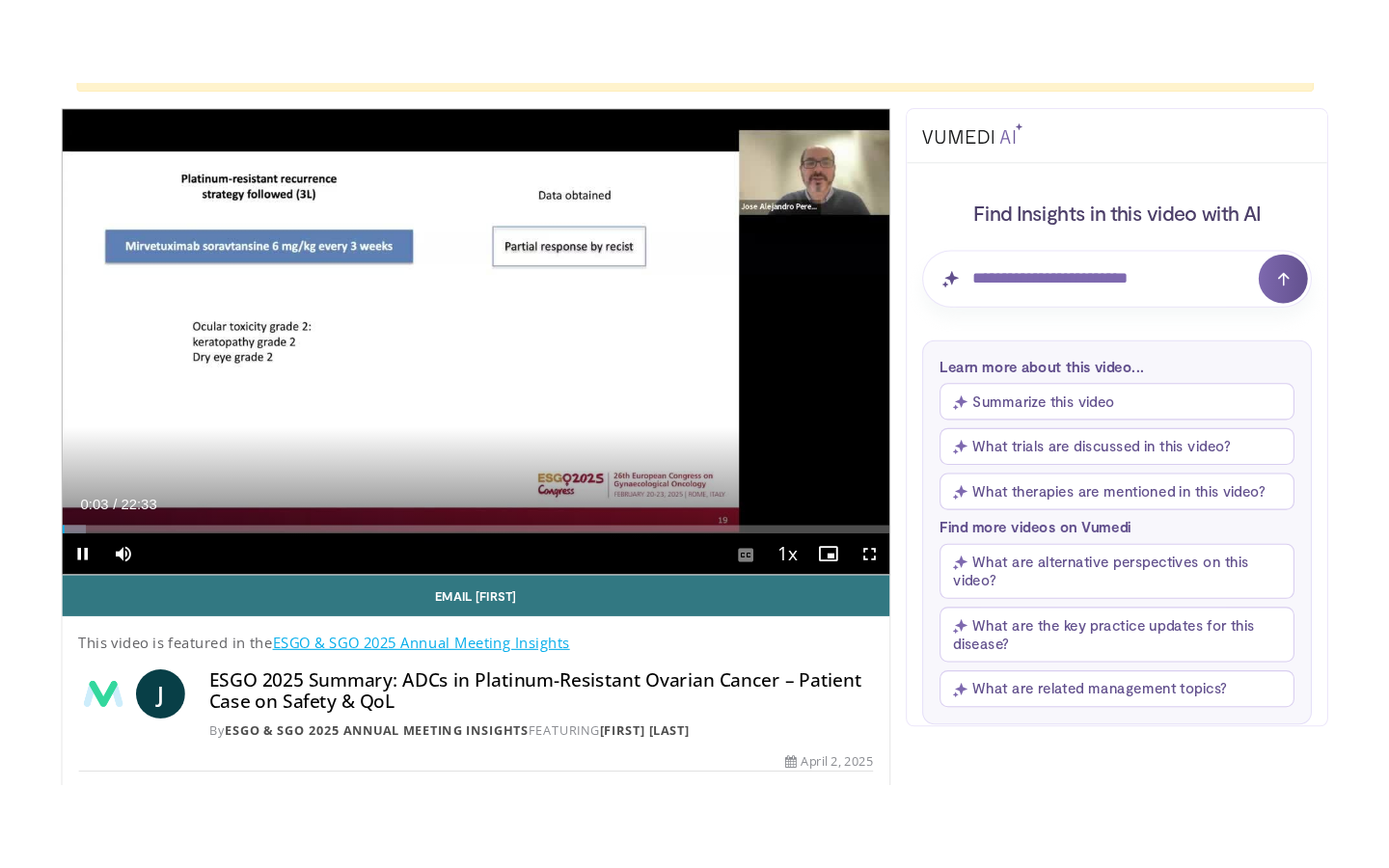 scroll, scrollTop: 239, scrollLeft: 0, axis: vertical 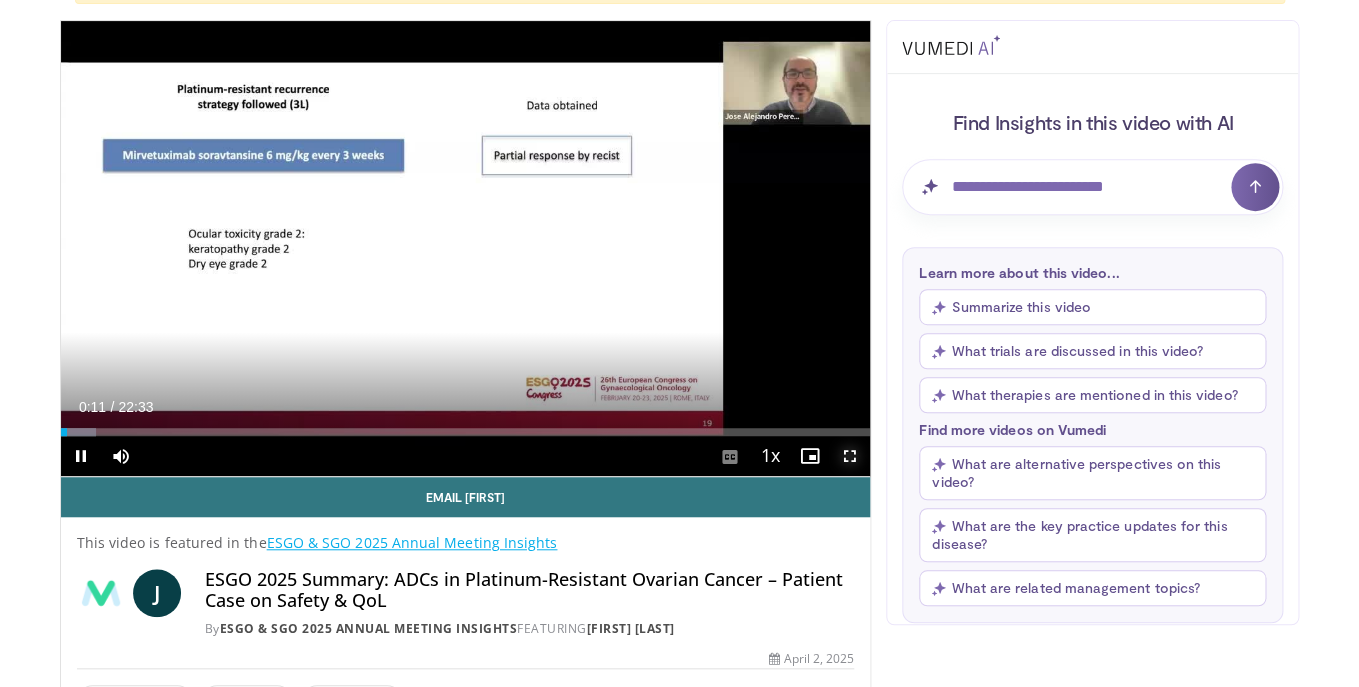 click at bounding box center (850, 456) 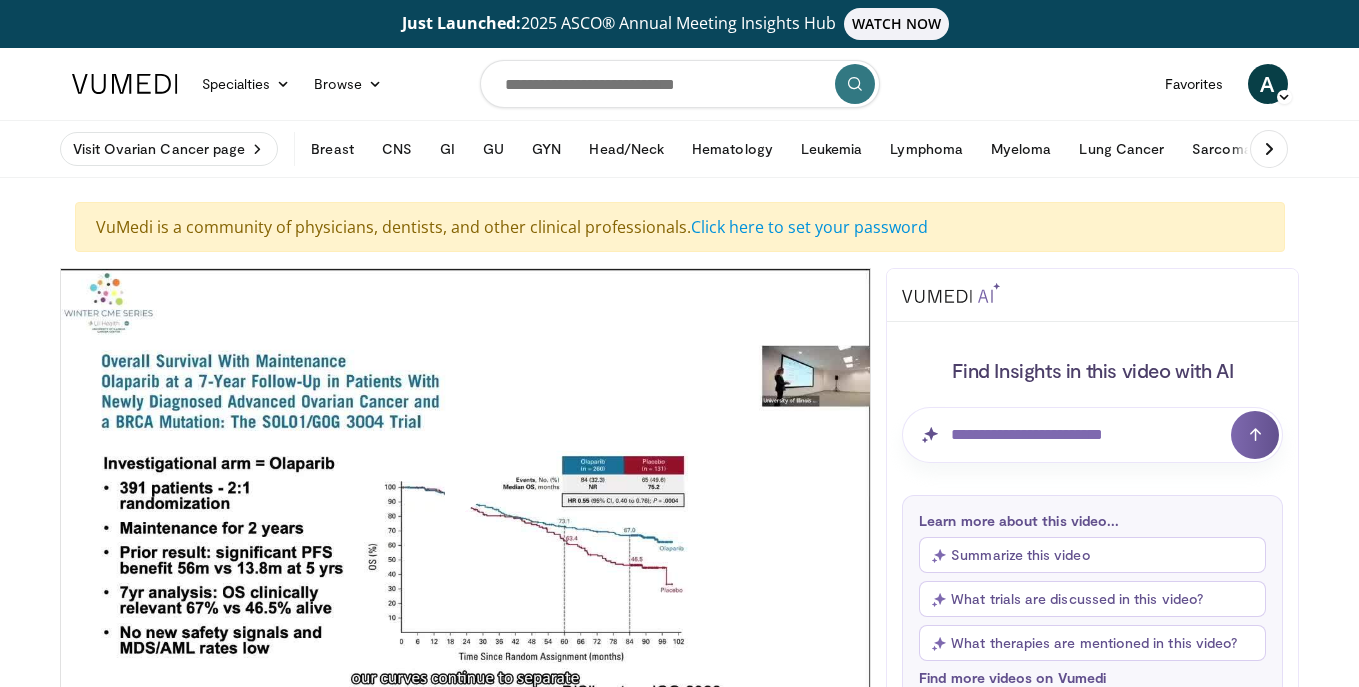 scroll, scrollTop: 0, scrollLeft: 0, axis: both 